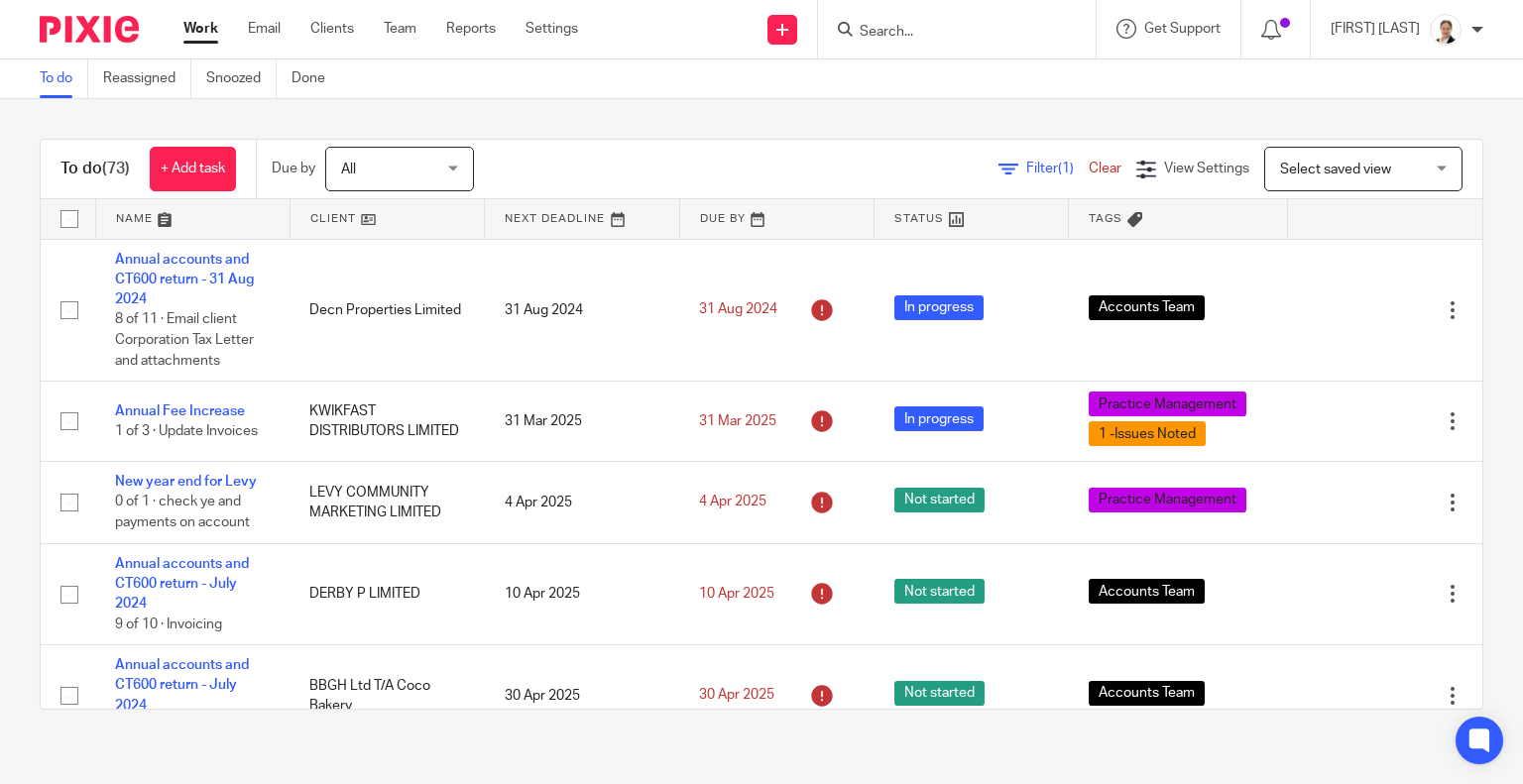 scroll, scrollTop: 0, scrollLeft: 0, axis: both 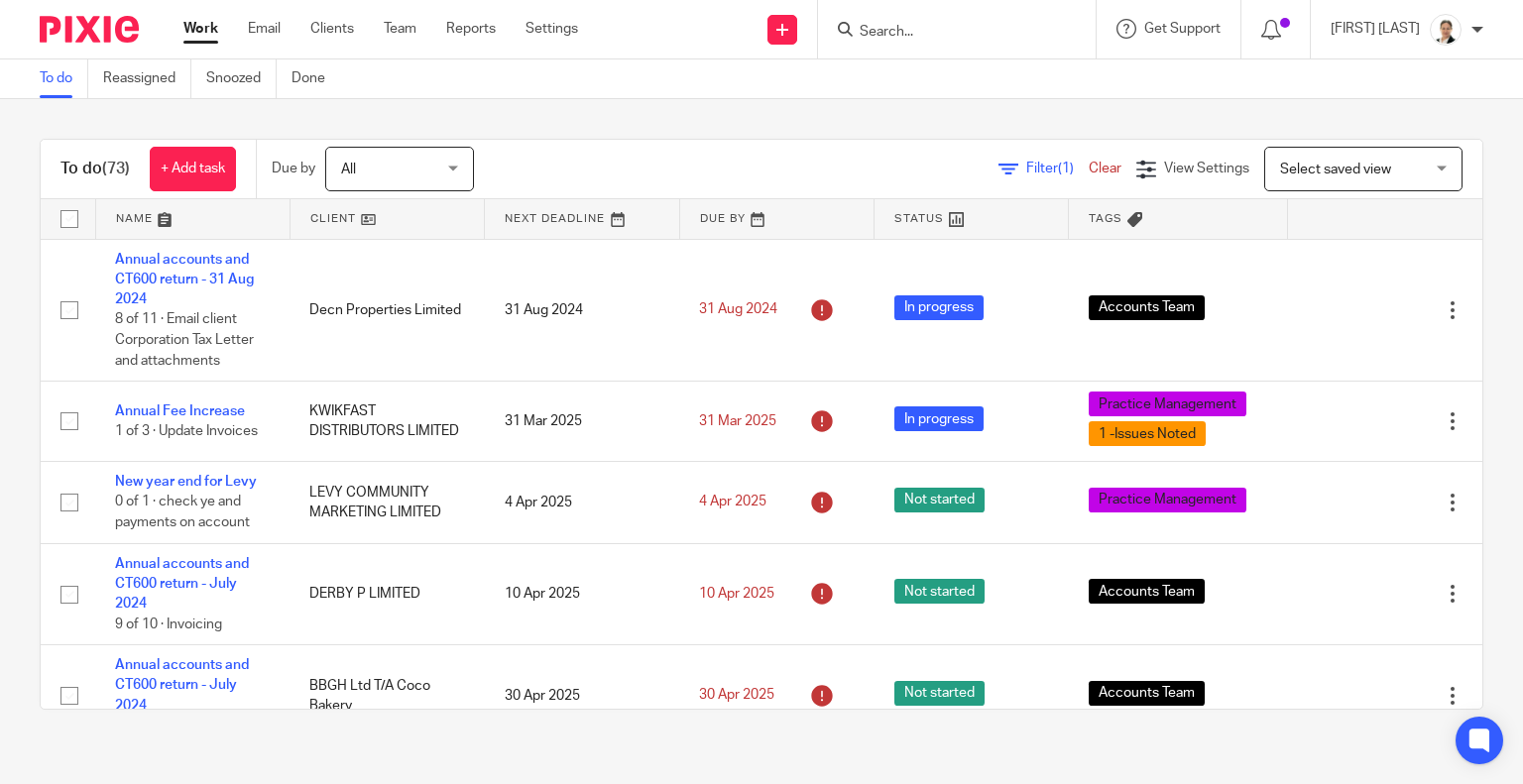 click at bounding box center (947, 33) 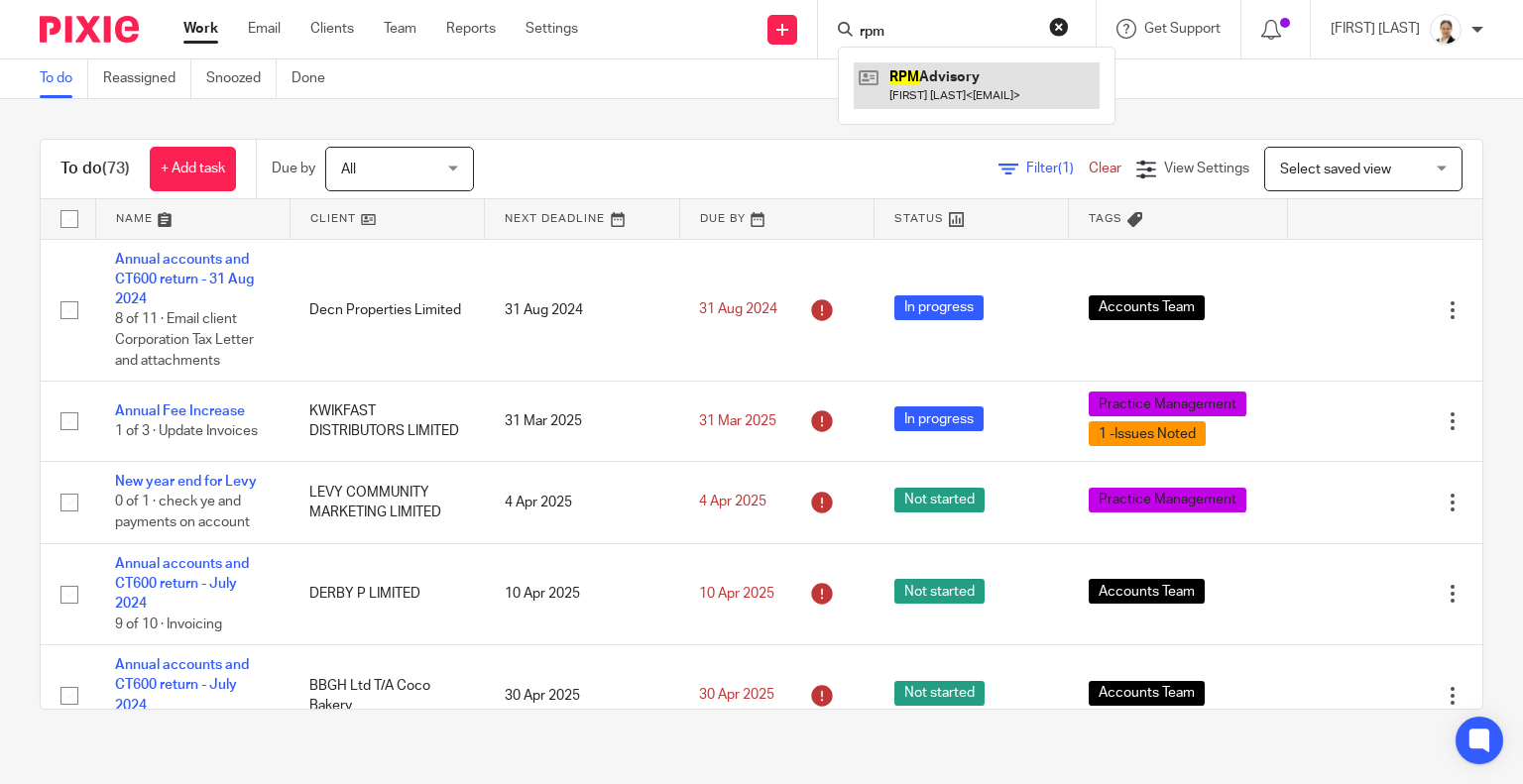 type on "rpm" 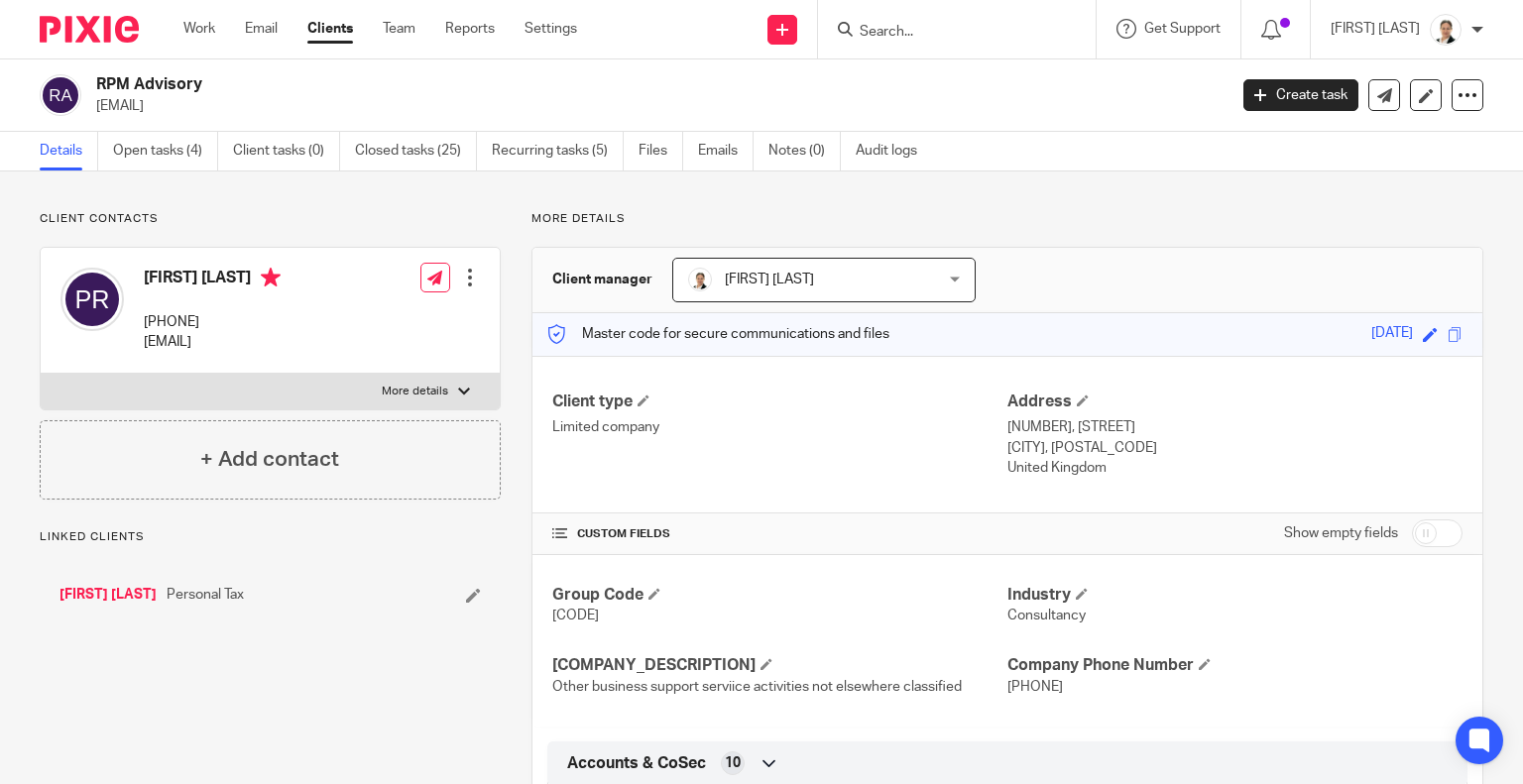 scroll, scrollTop: 0, scrollLeft: 0, axis: both 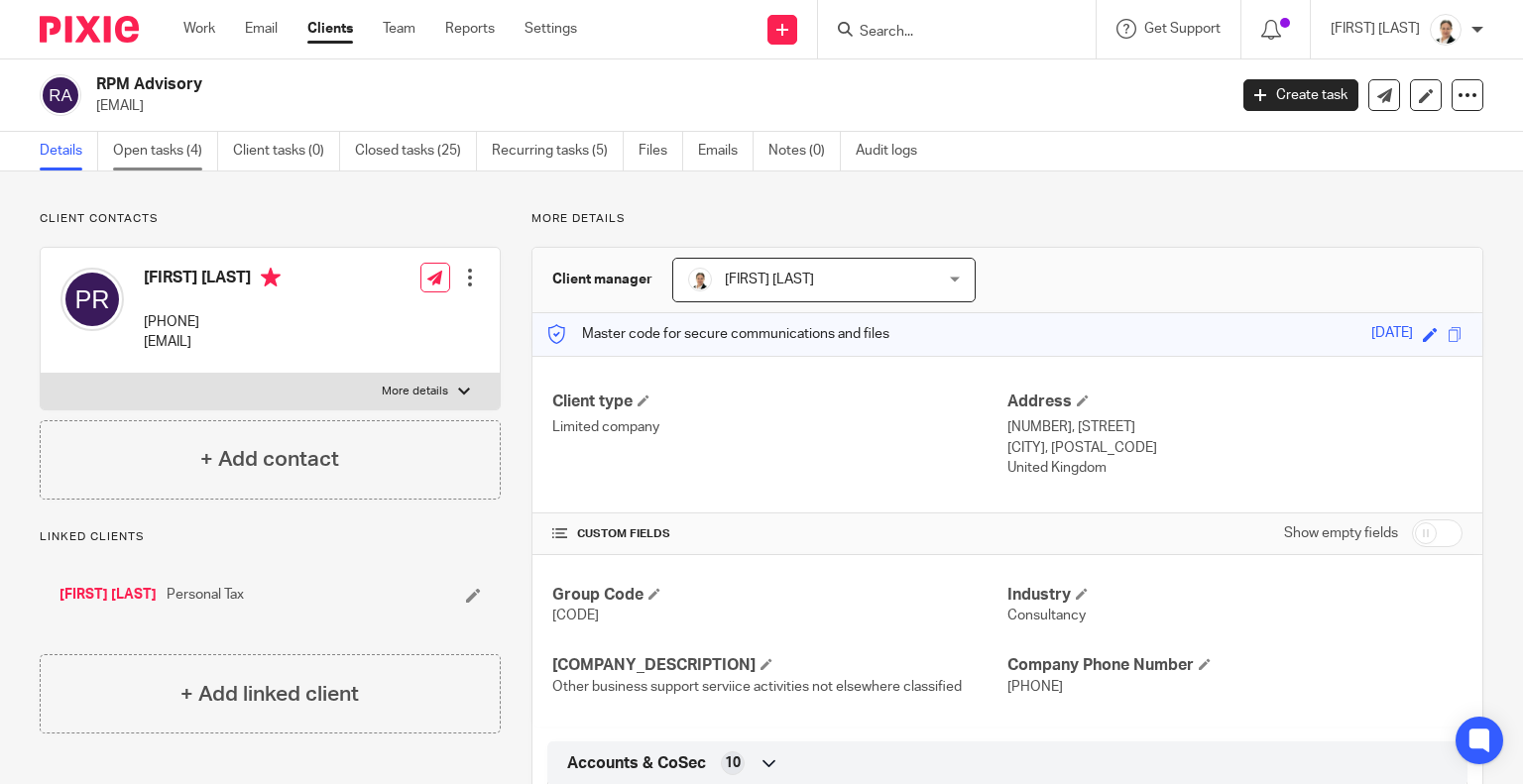 click on "Open tasks (4)" at bounding box center [166, 151] 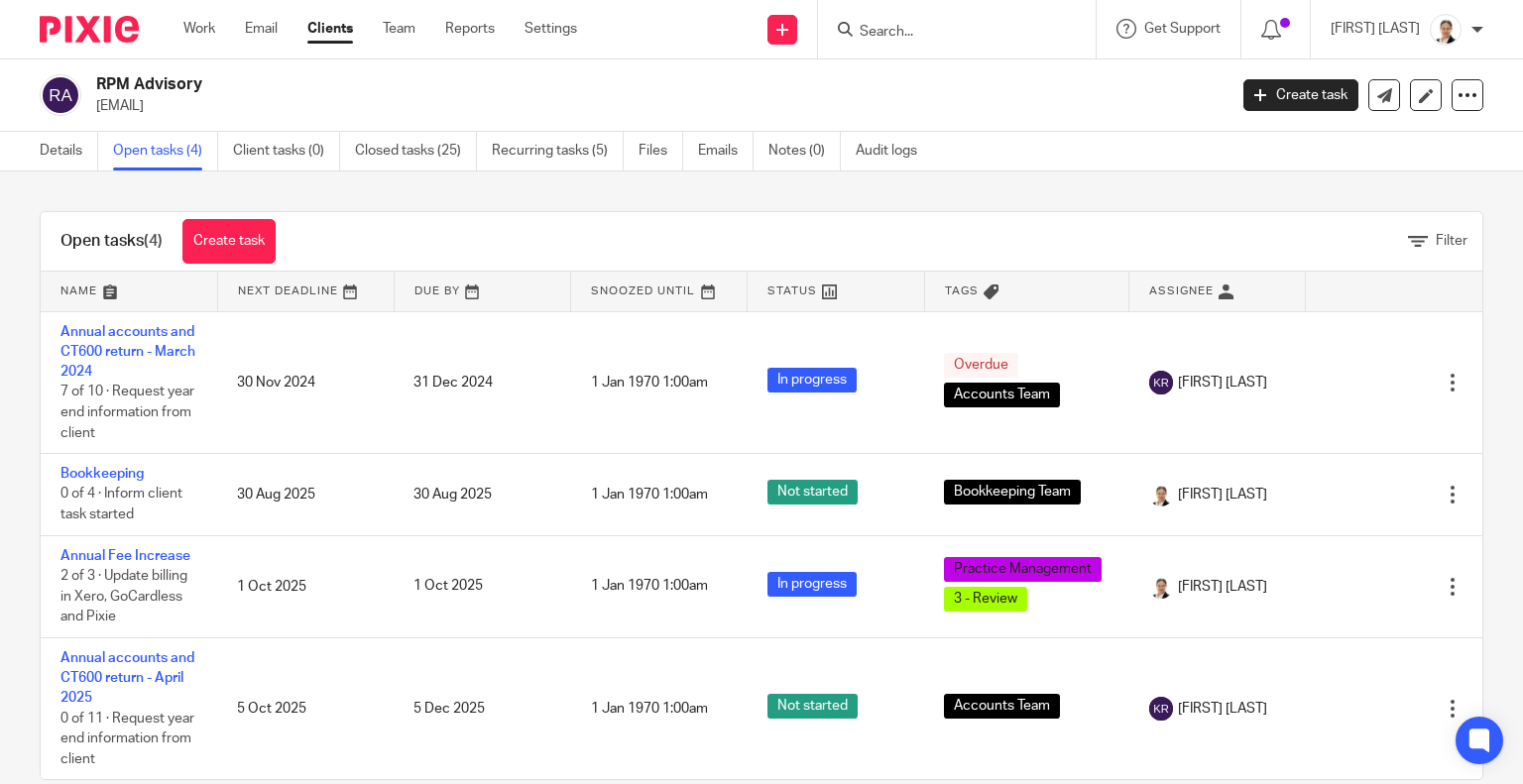 scroll, scrollTop: 0, scrollLeft: 0, axis: both 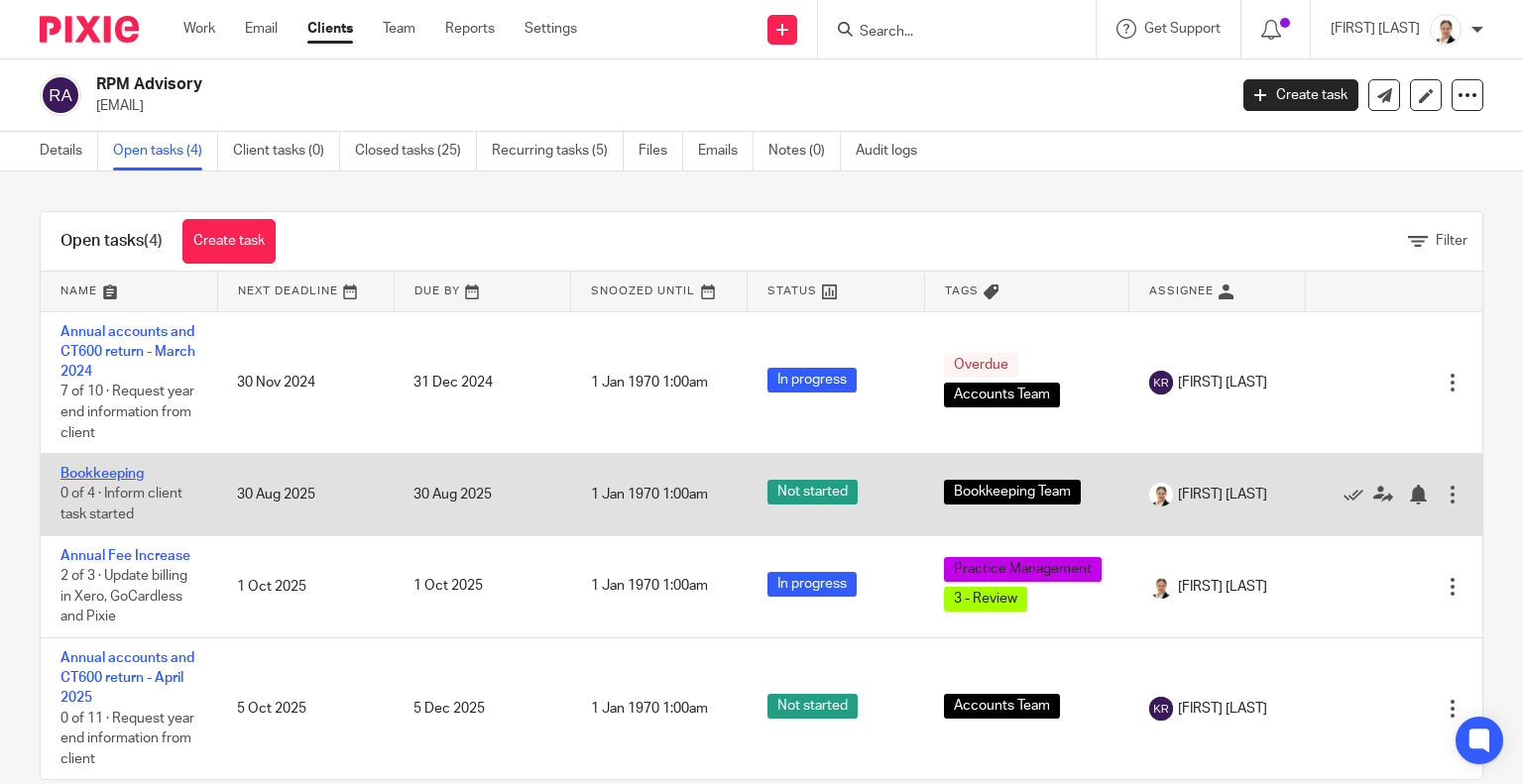 click on "Bookkeeping" at bounding box center (102, 474) 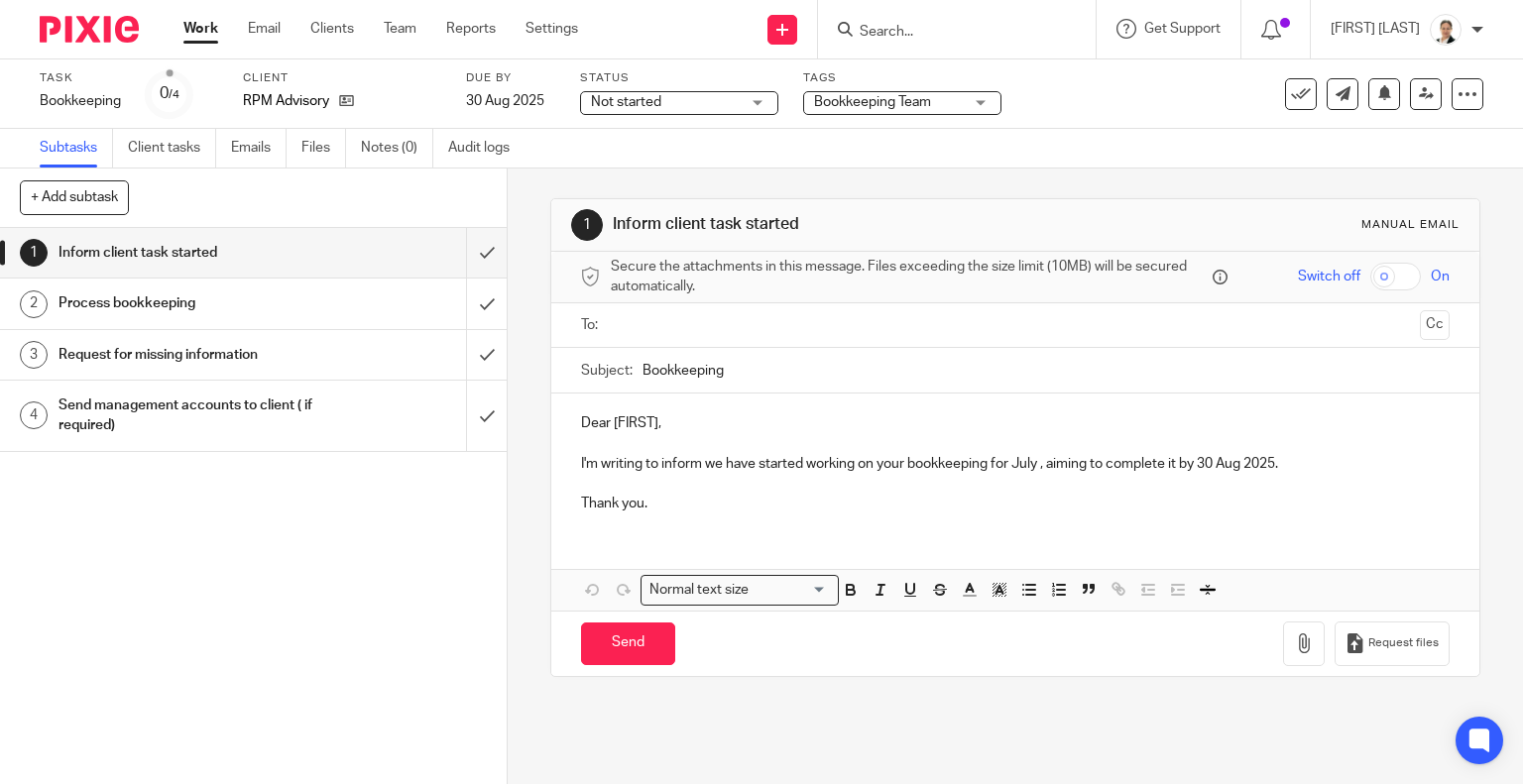scroll, scrollTop: 0, scrollLeft: 0, axis: both 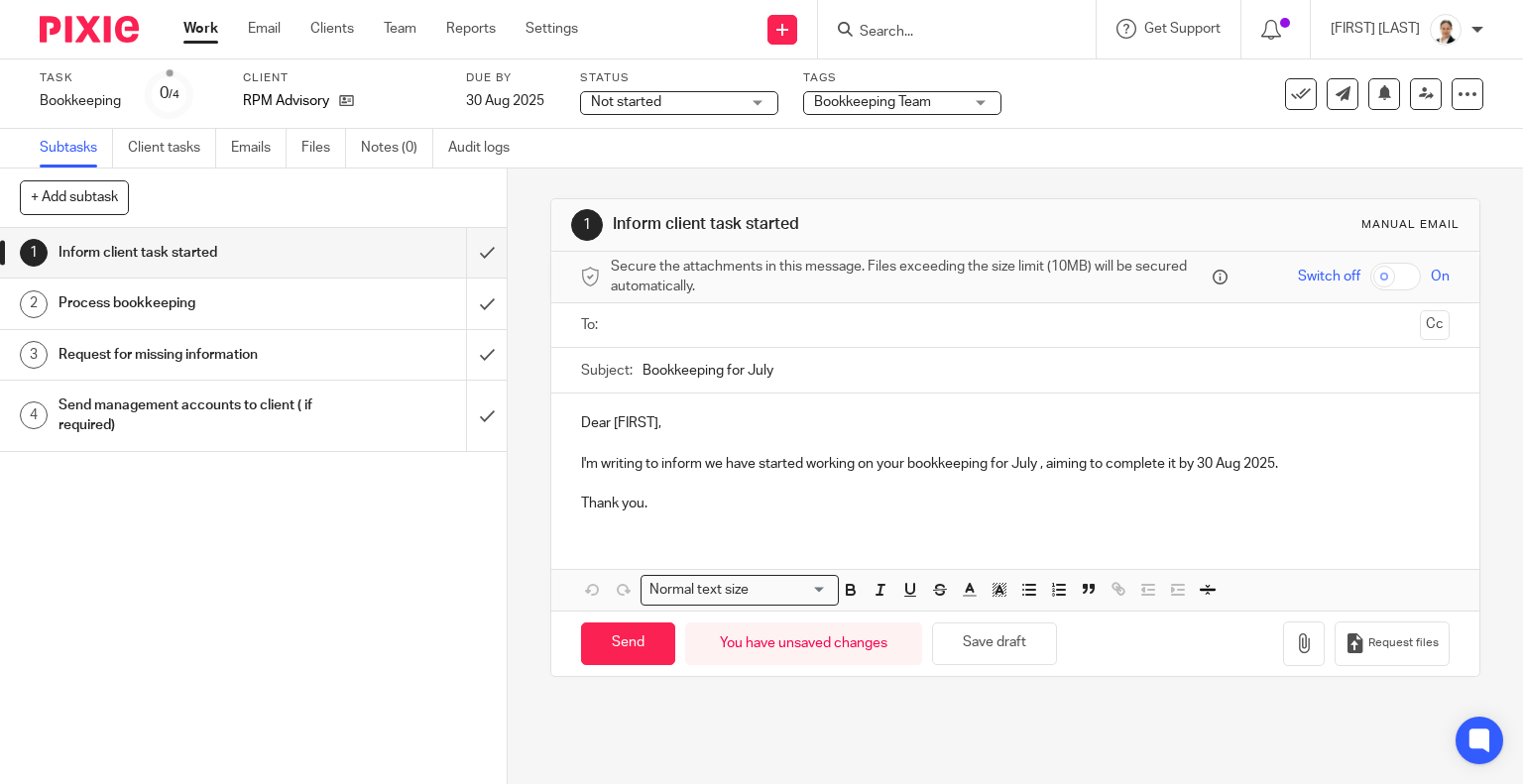 type on "Bookkeeping for July" 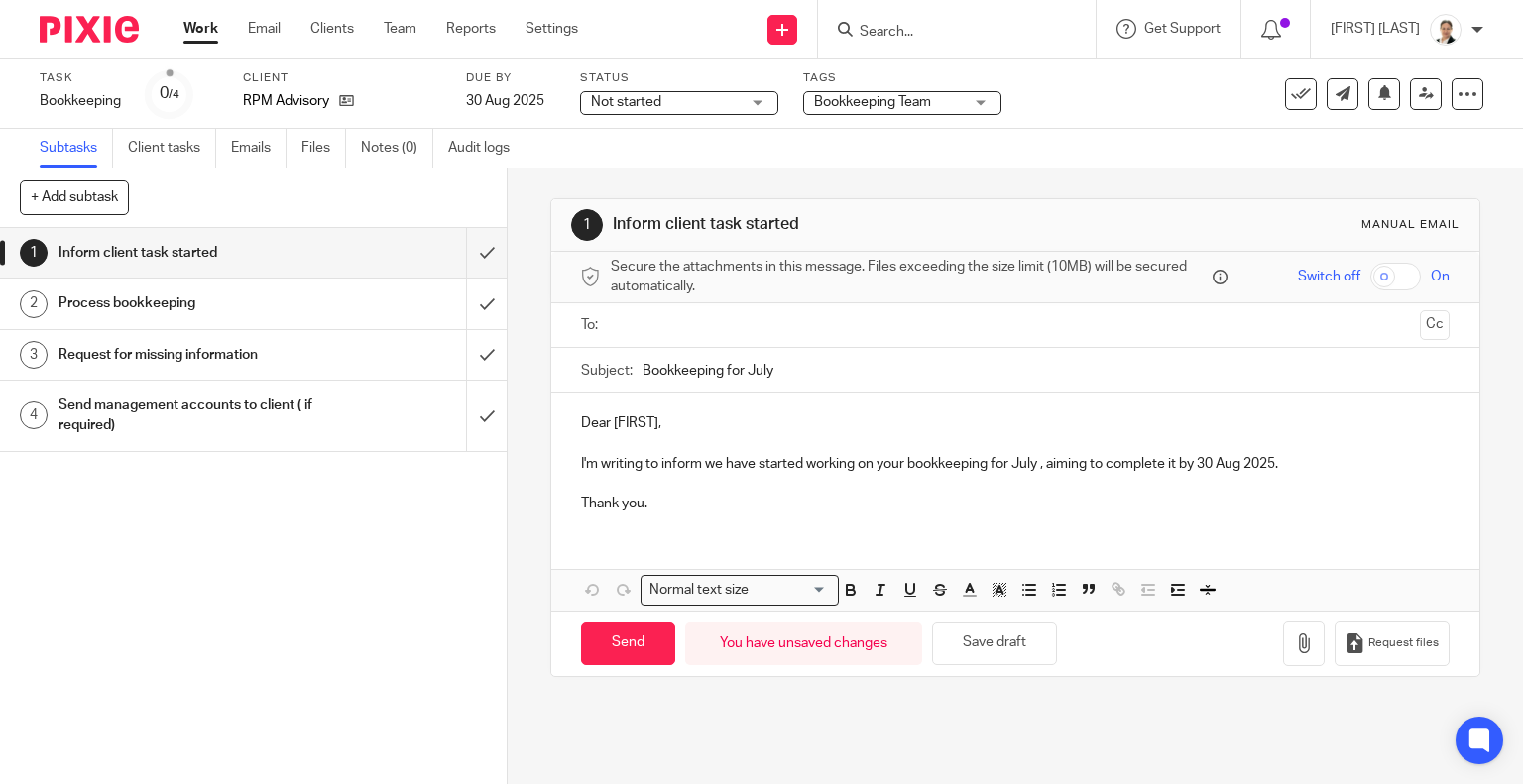 click on "I'm writing to inform we have started working on your bookkeeping for July , aiming to complete it by 30 Aug 2025." at bounding box center [1015, 464] 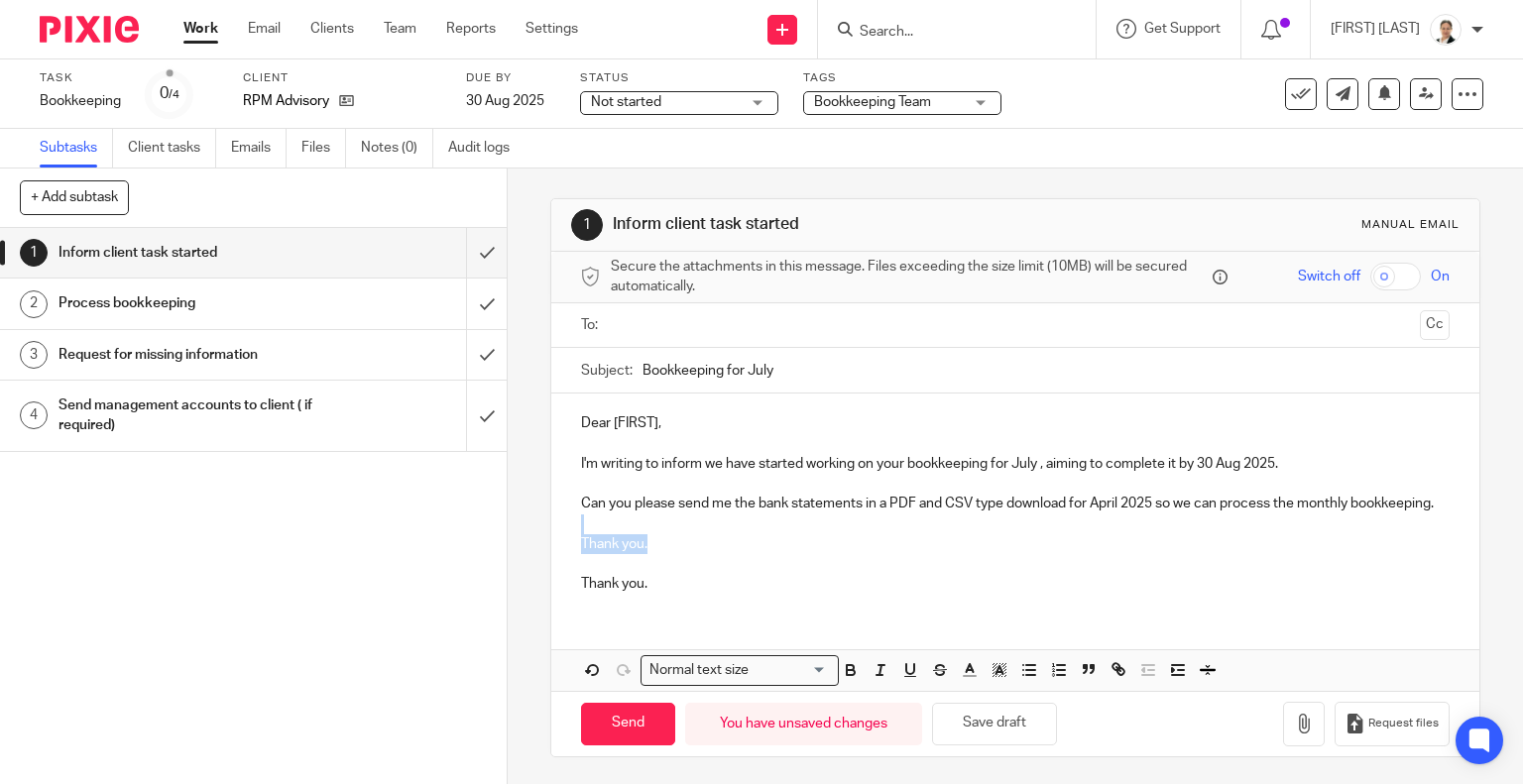 drag, startPoint x: 664, startPoint y: 566, endPoint x: 491, endPoint y: 553, distance: 173.4878 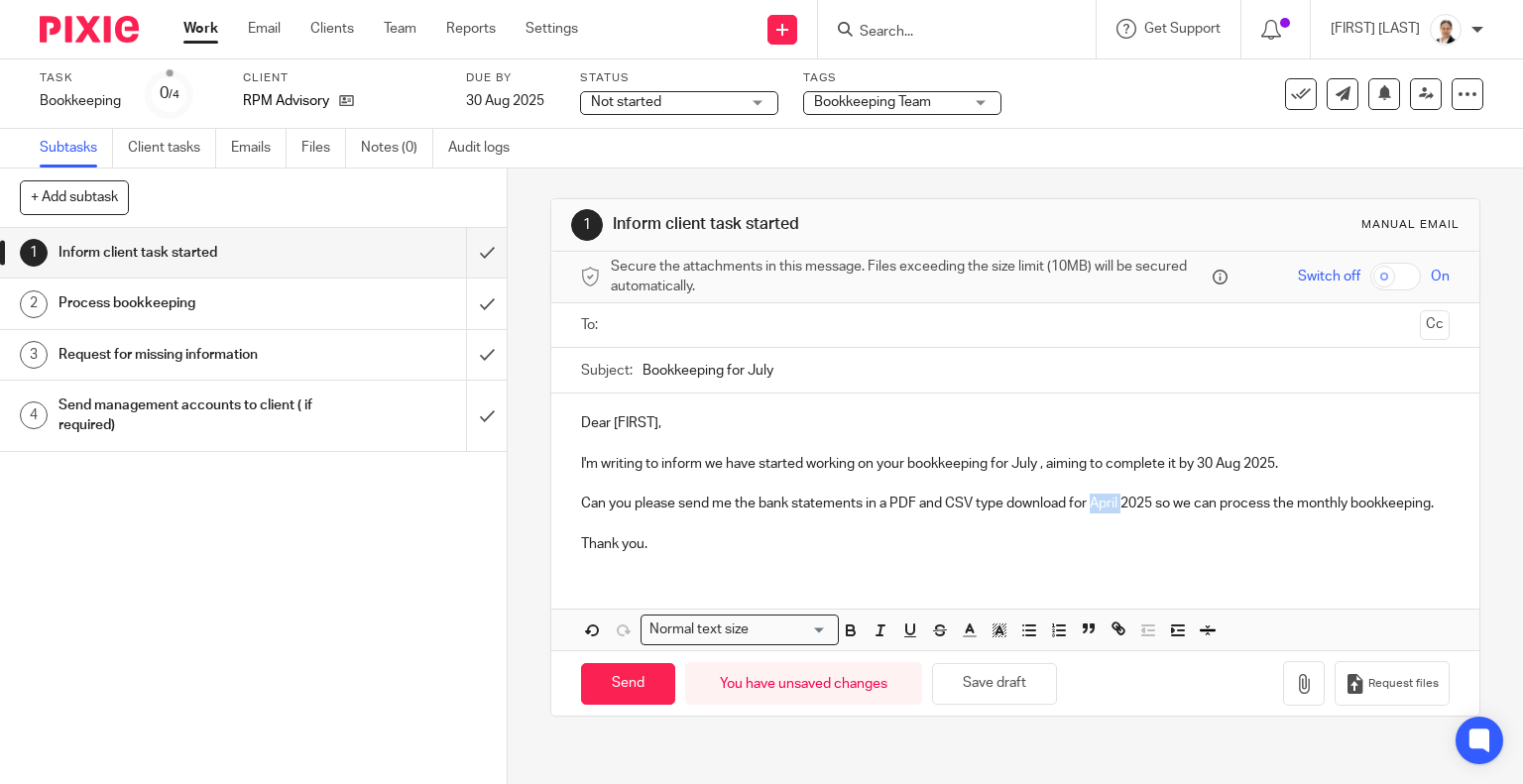 drag, startPoint x: 1089, startPoint y: 503, endPoint x: 1118, endPoint y: 506, distance: 29.154759 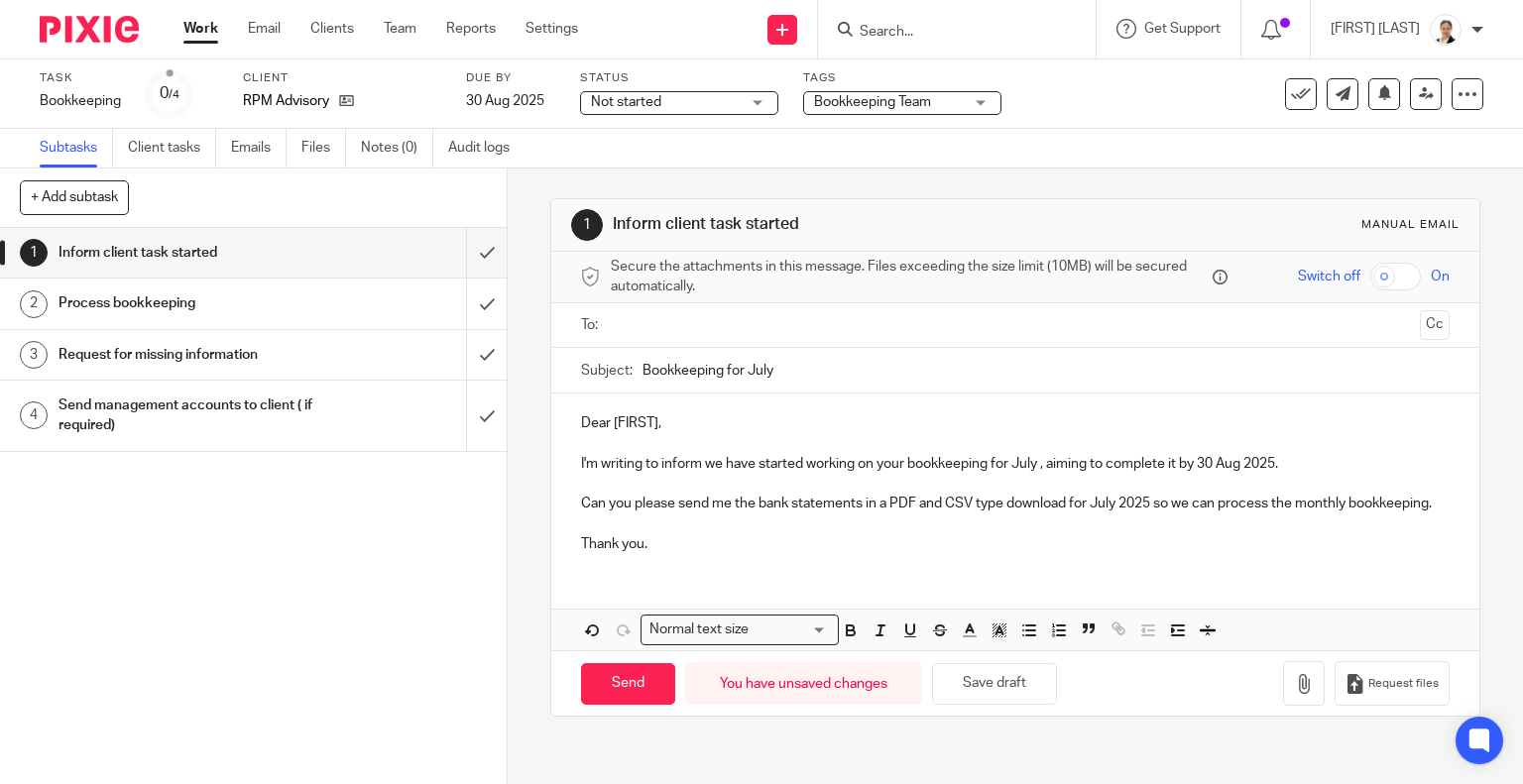 click at bounding box center [1014, 325] 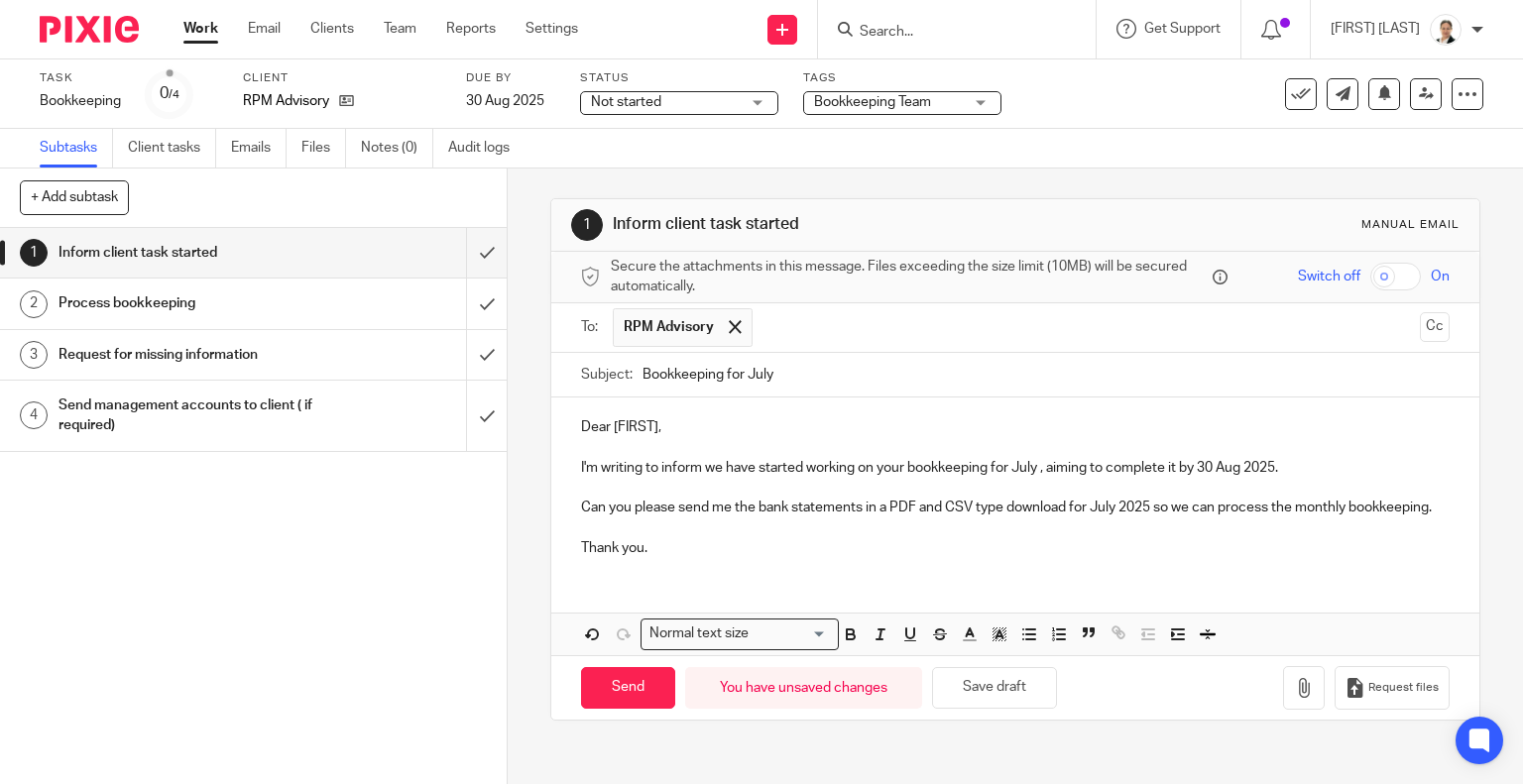click at bounding box center [1087, 327] 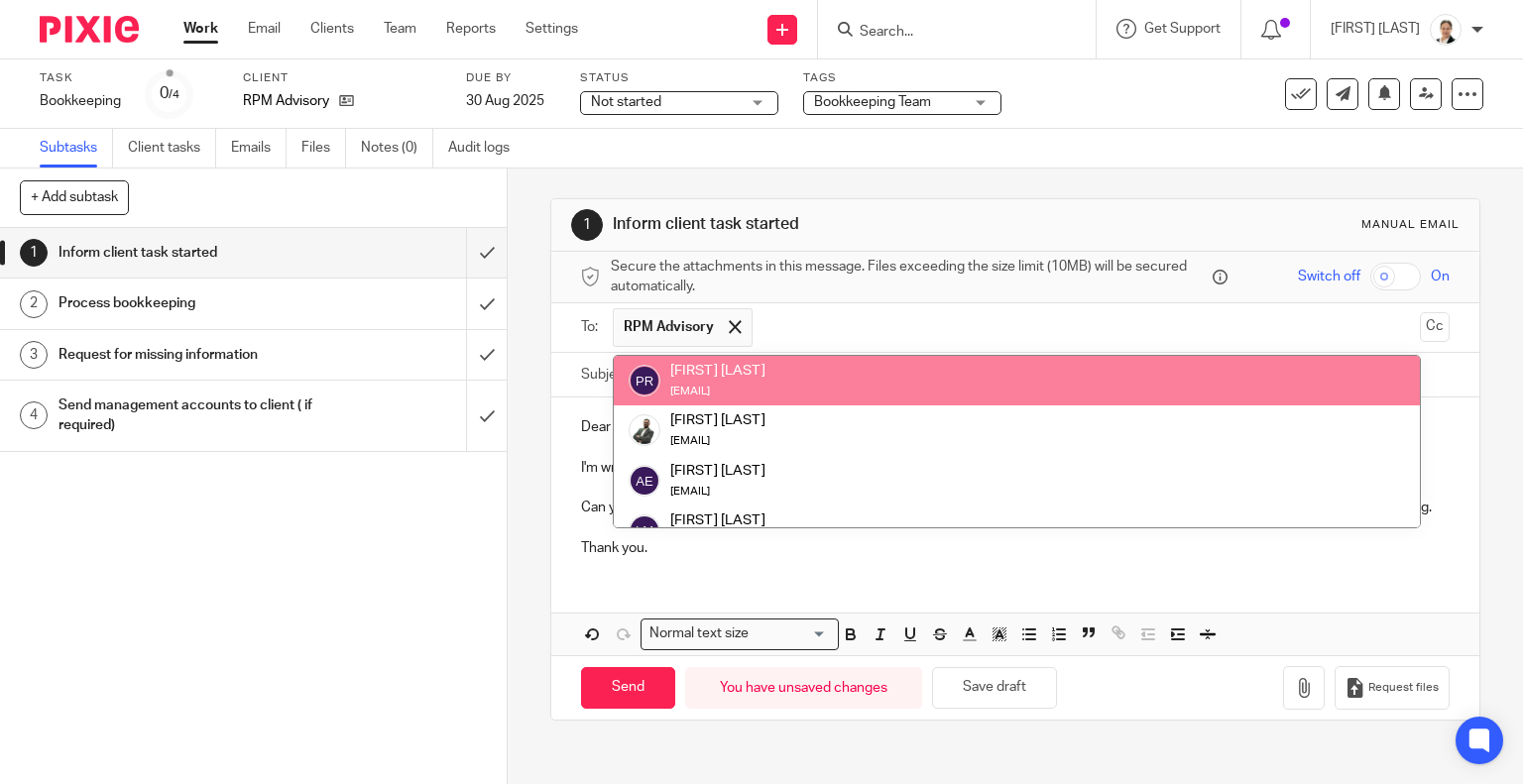 paste on "george@theexperteye.co.uk" 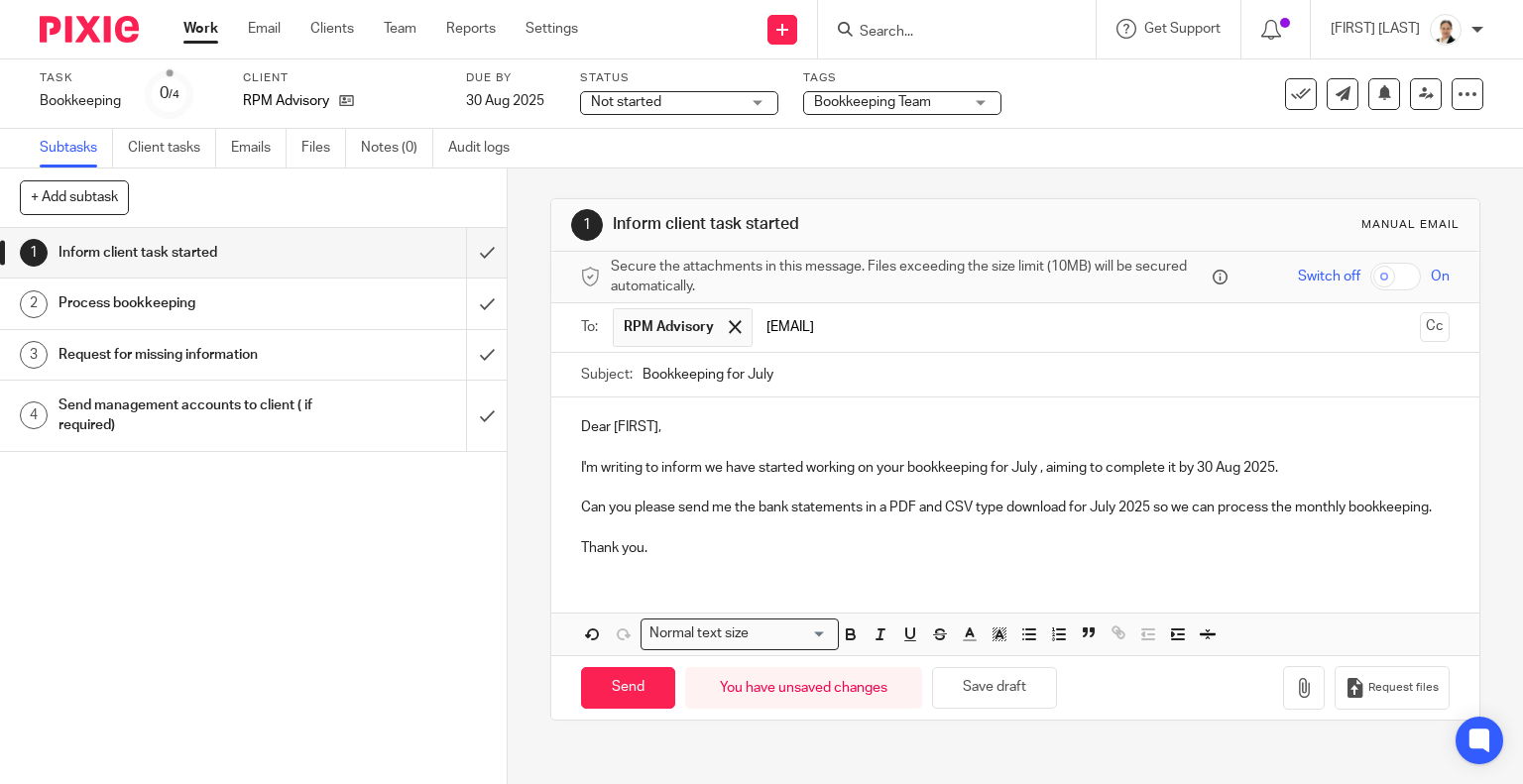 type on "george@theexperteye.co.uk" 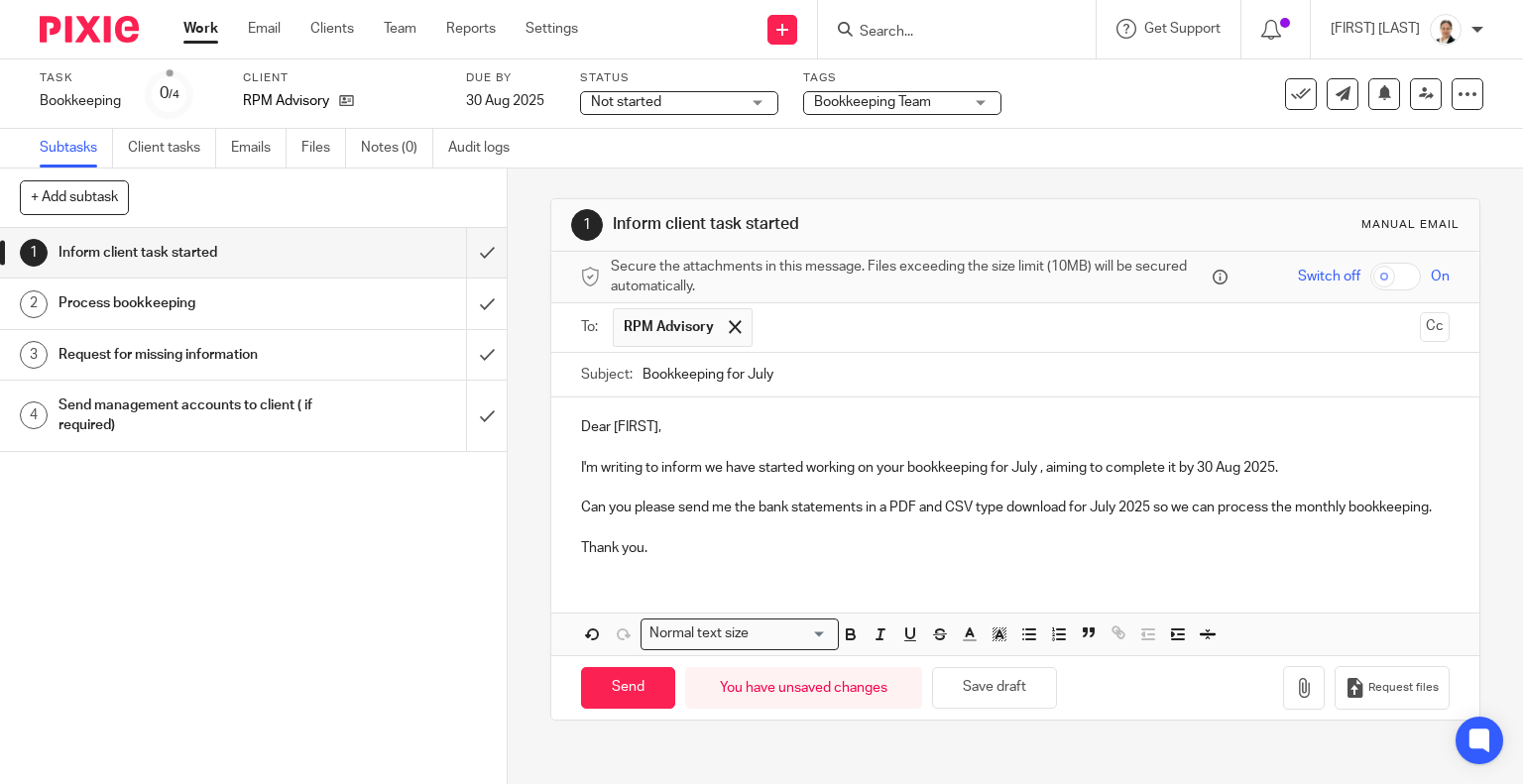 click on "Thank you." at bounding box center [1015, 548] 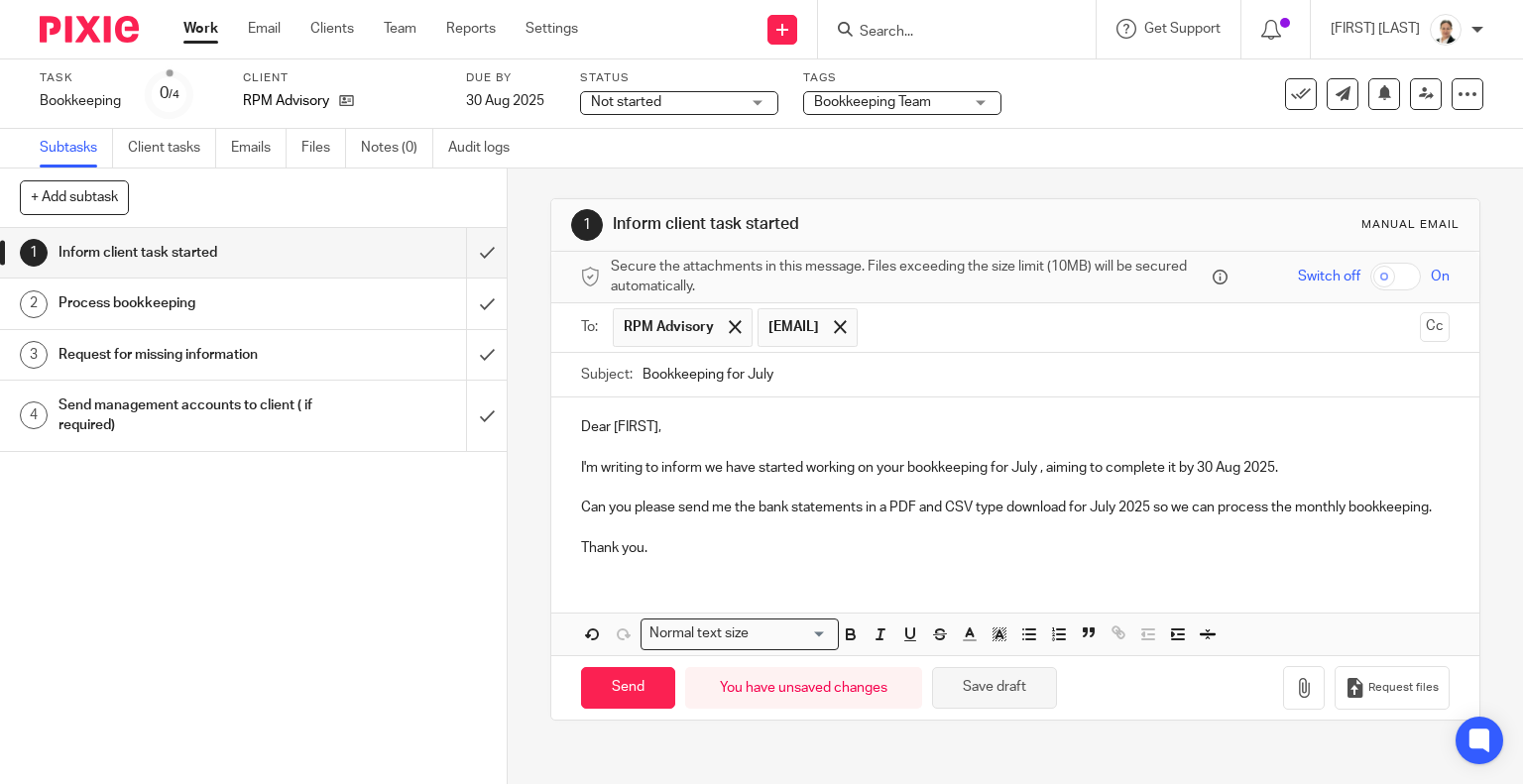 click on "Save draft" at bounding box center (995, 688) 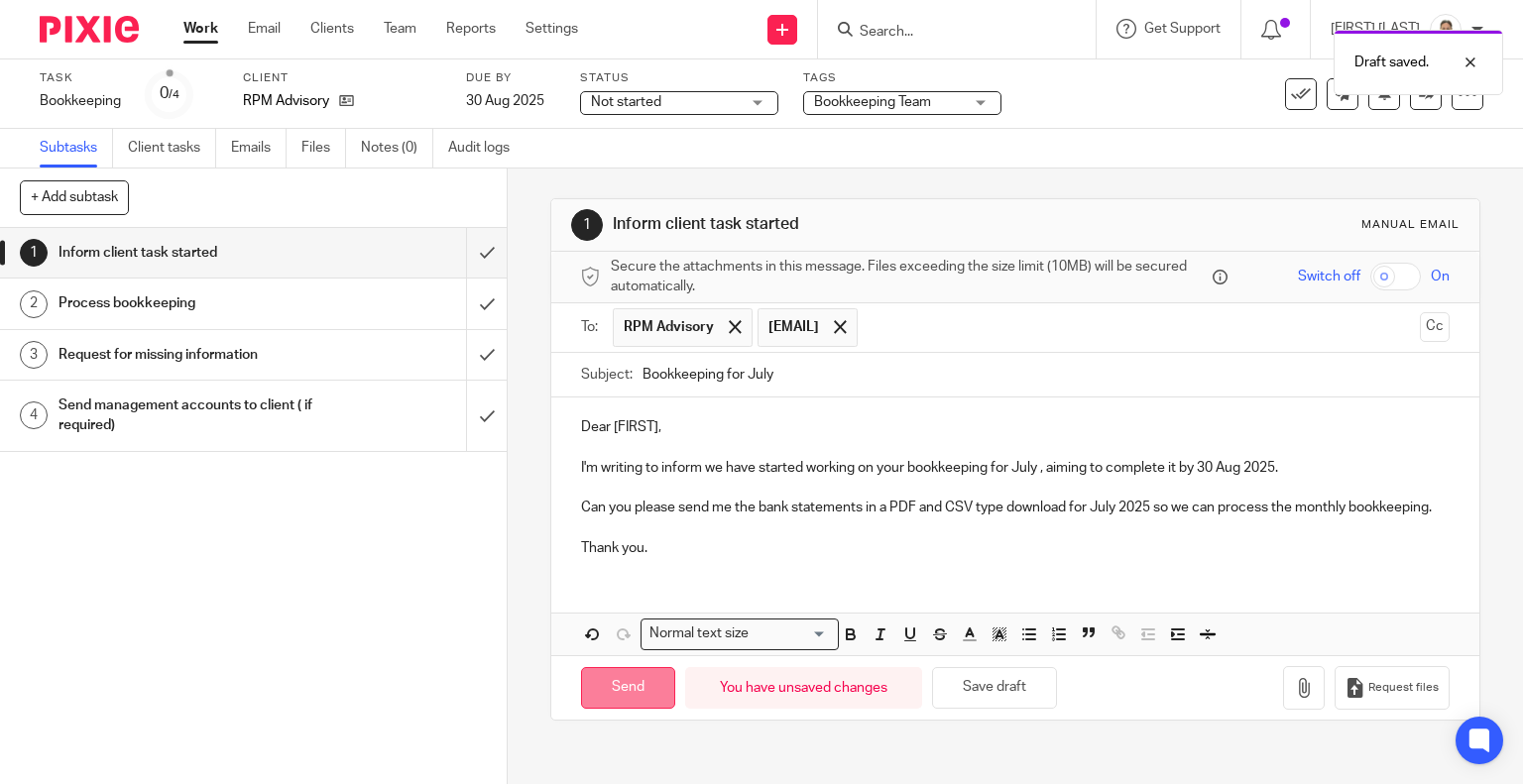 click on "Send" at bounding box center (628, 688) 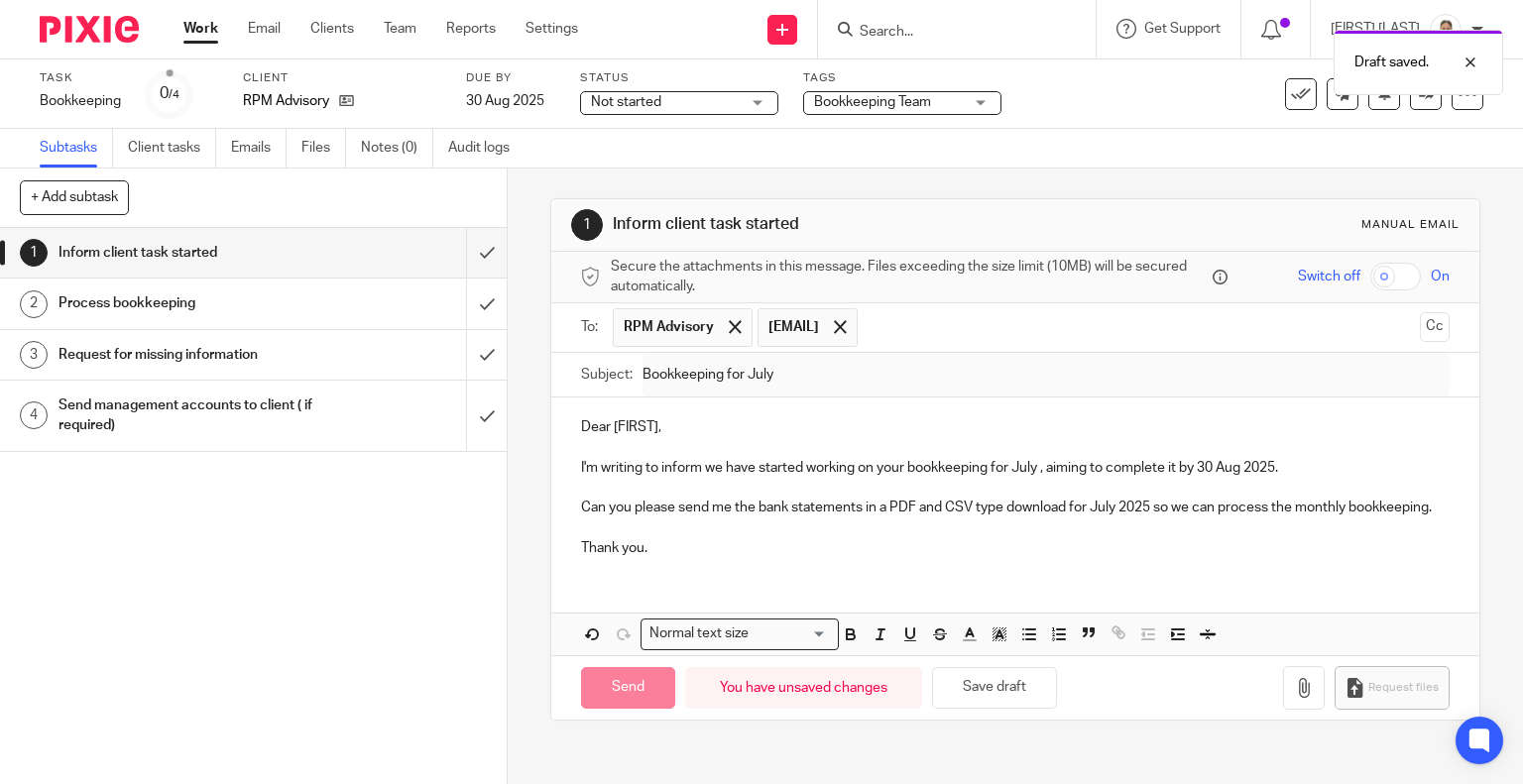 type on "Sent" 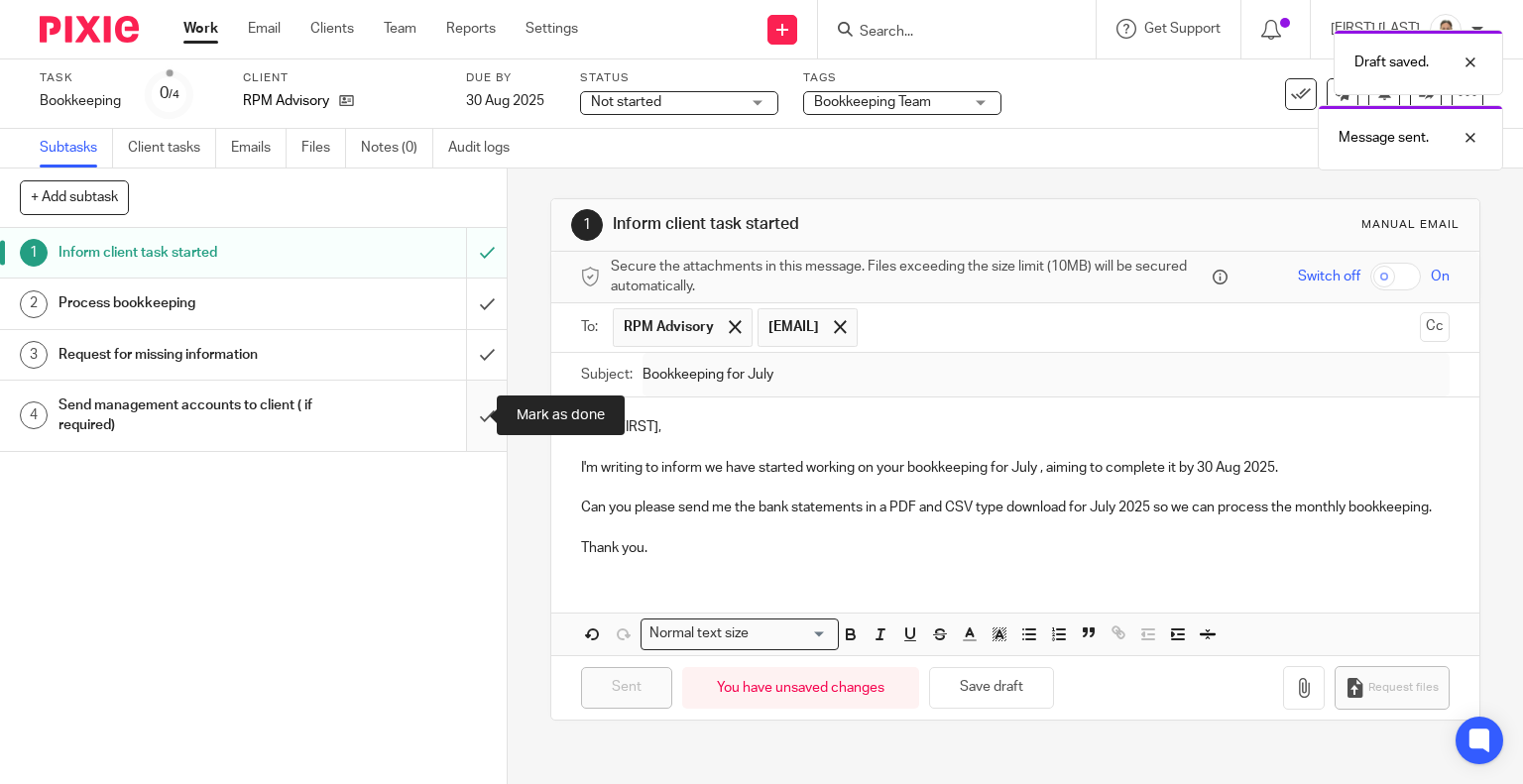 click at bounding box center (253, 415) 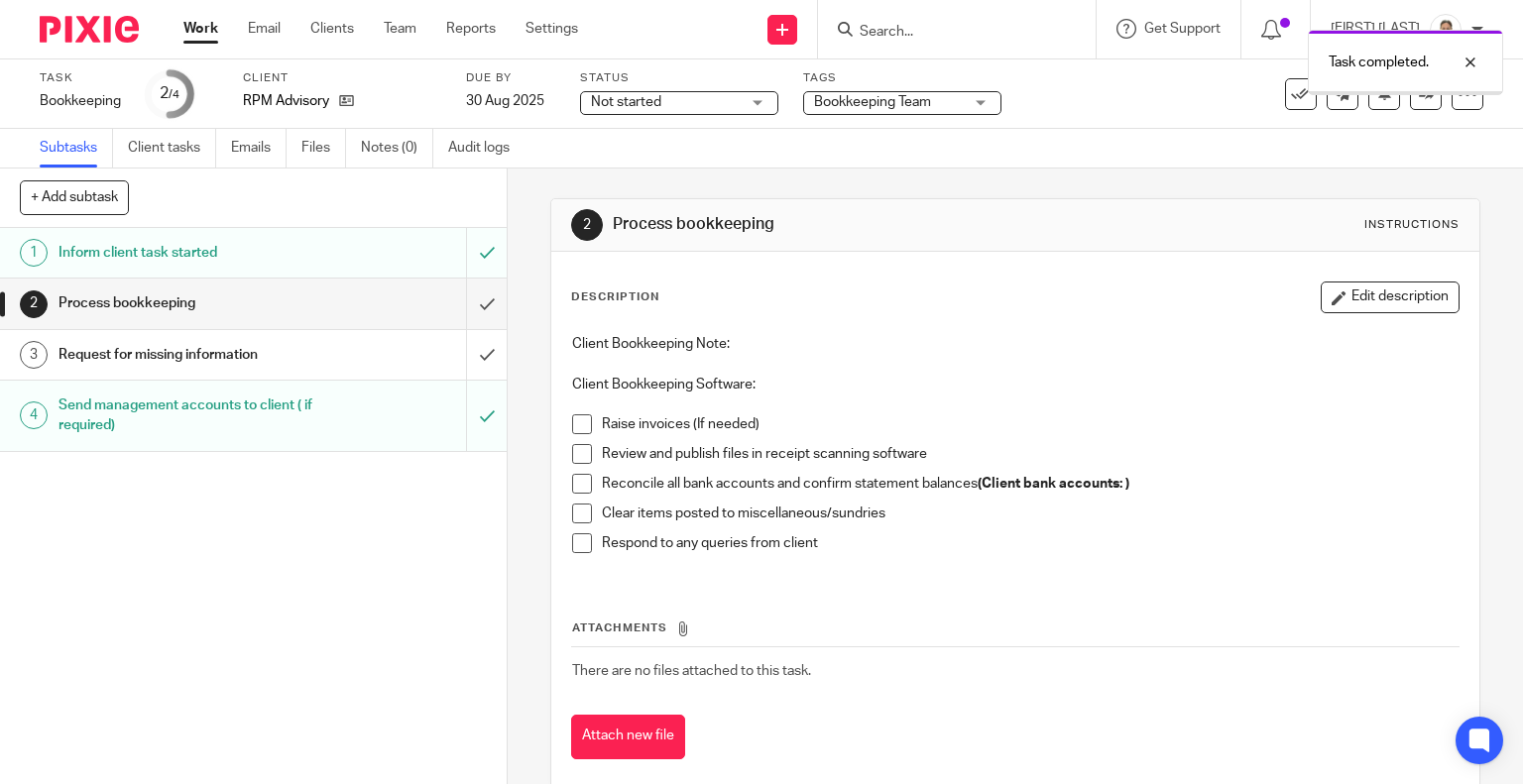scroll, scrollTop: 0, scrollLeft: 0, axis: both 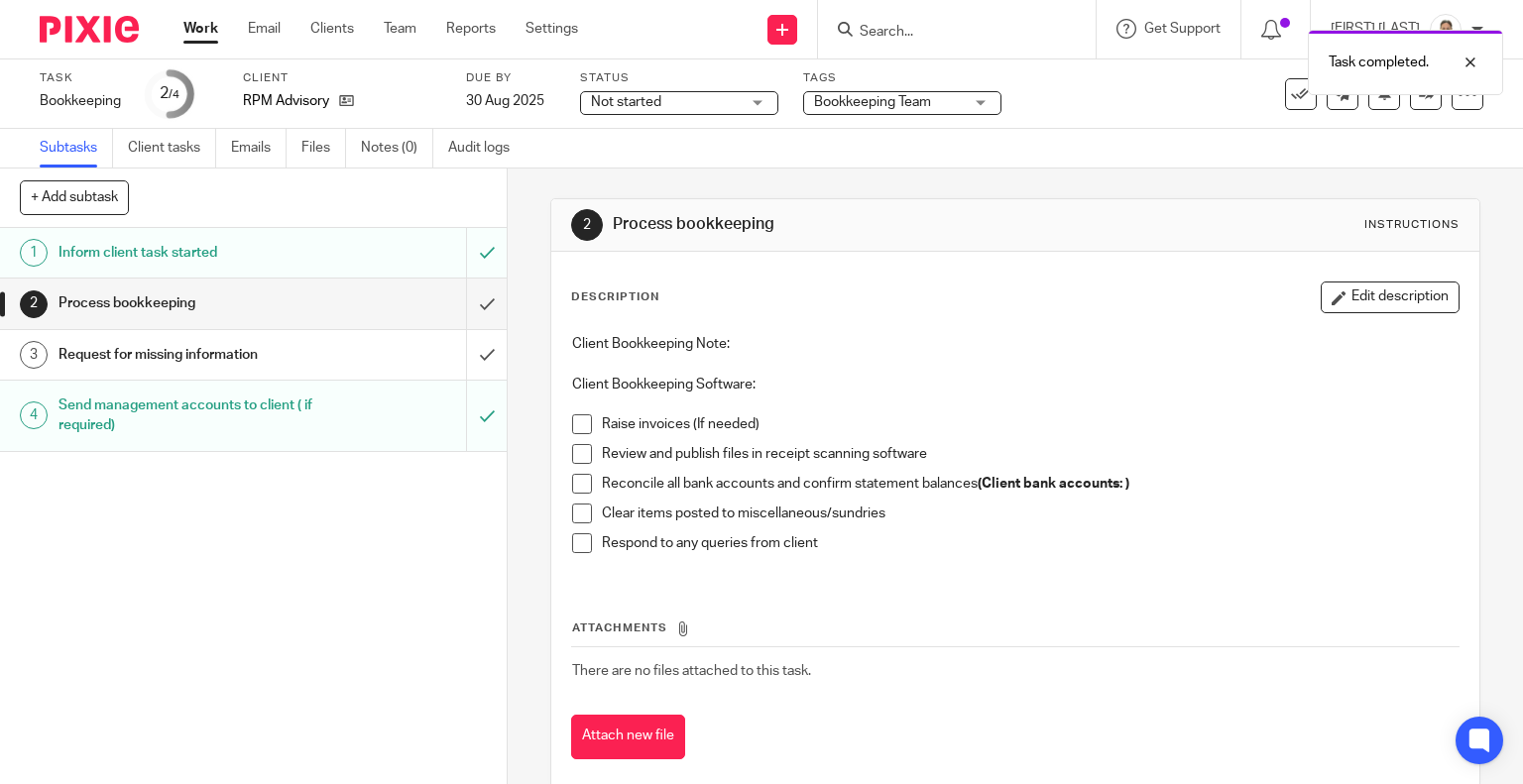 click on "Not started" at bounding box center [665, 102] 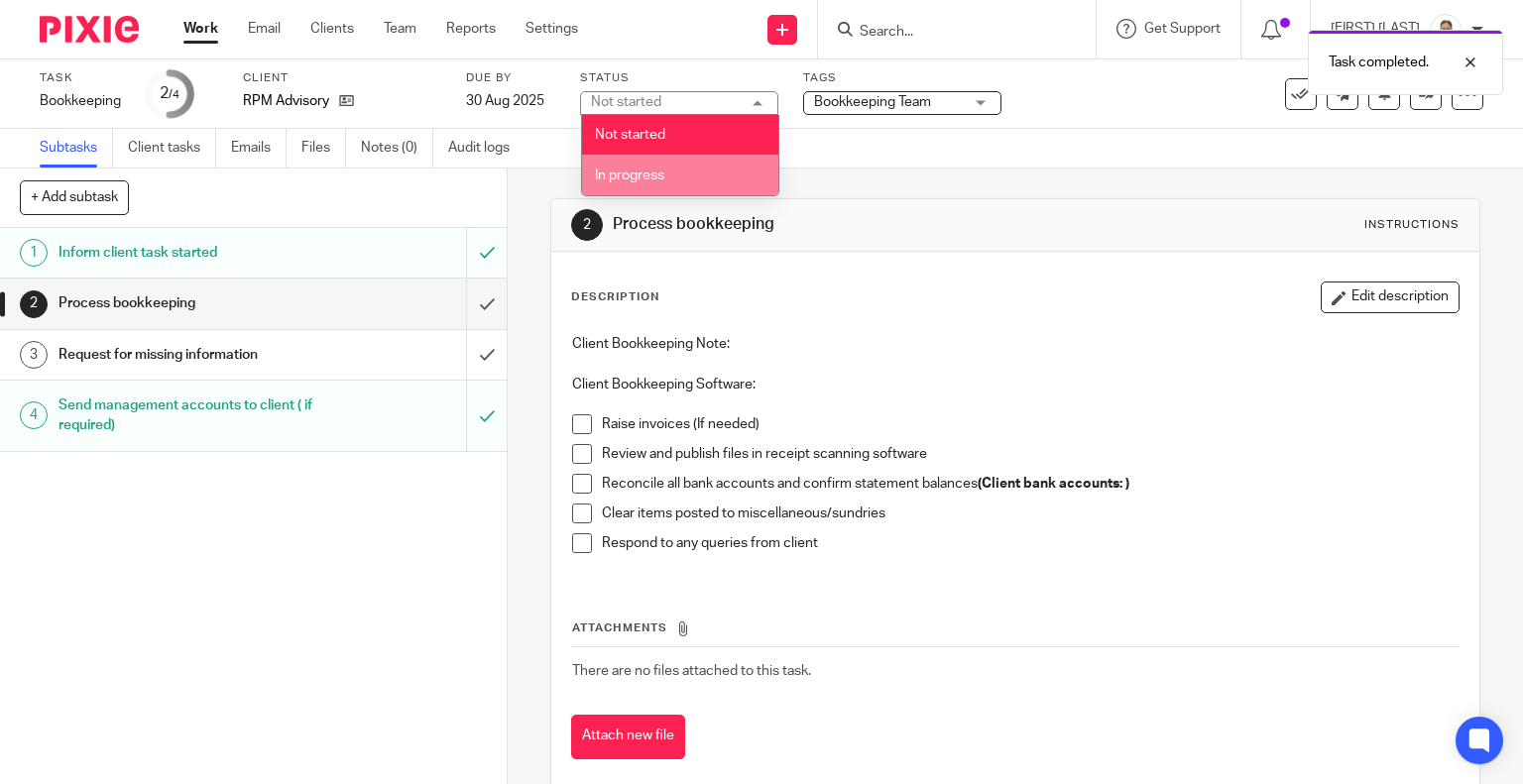 click on "In progress" at bounding box center [680, 174] 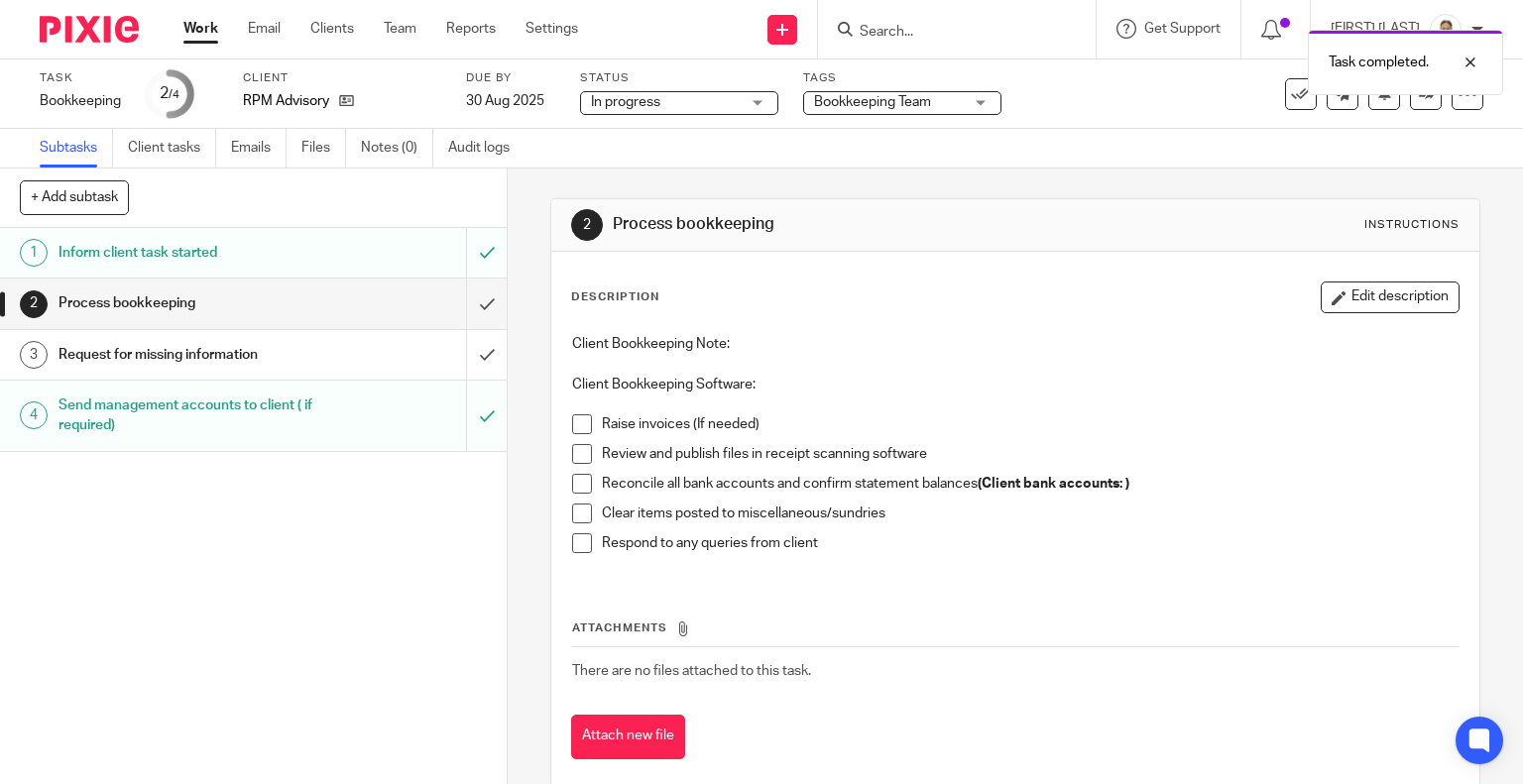 click on "Bookkeeping Team" at bounding box center [873, 102] 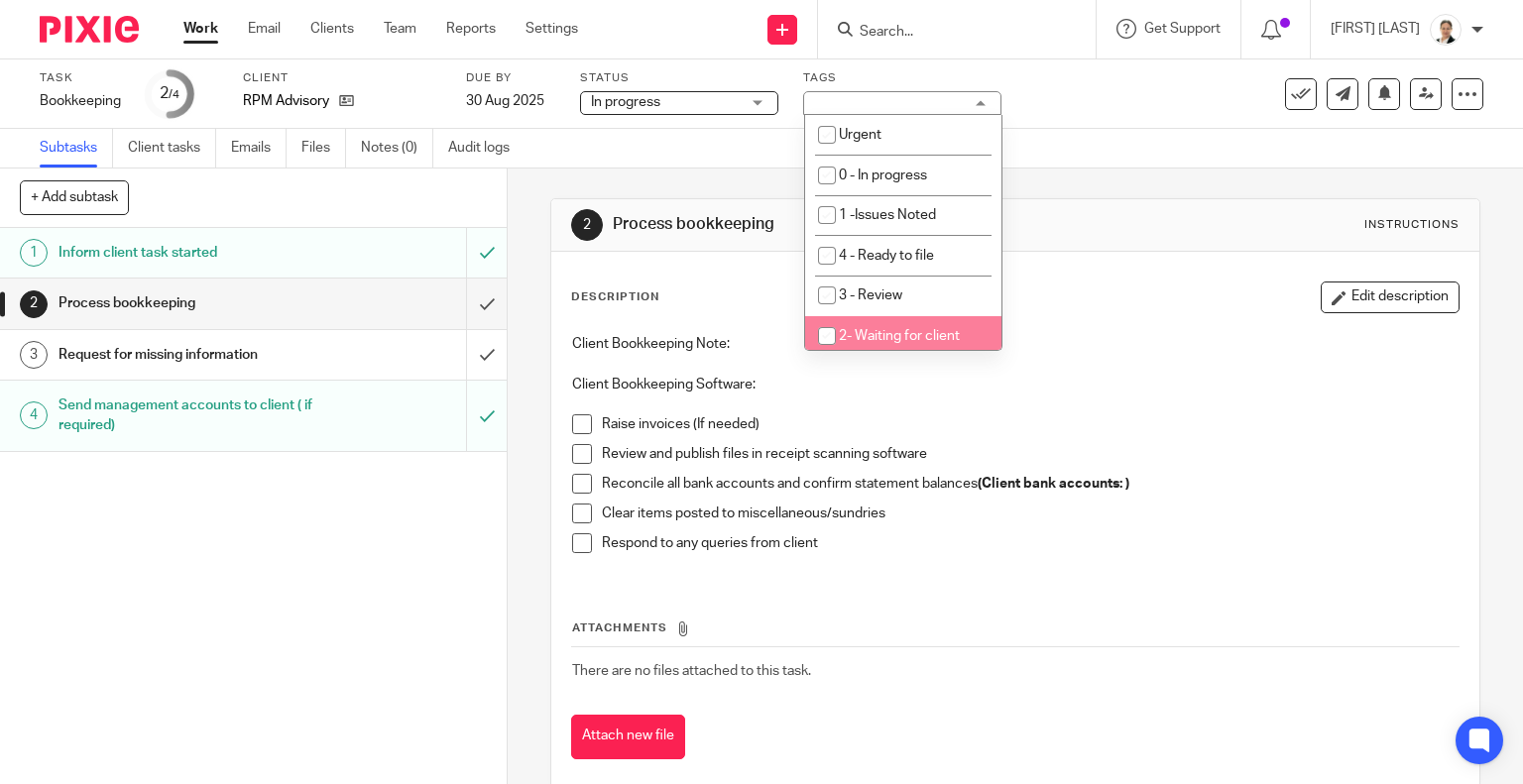 click on "2- Waiting for client" at bounding box center [899, 336] 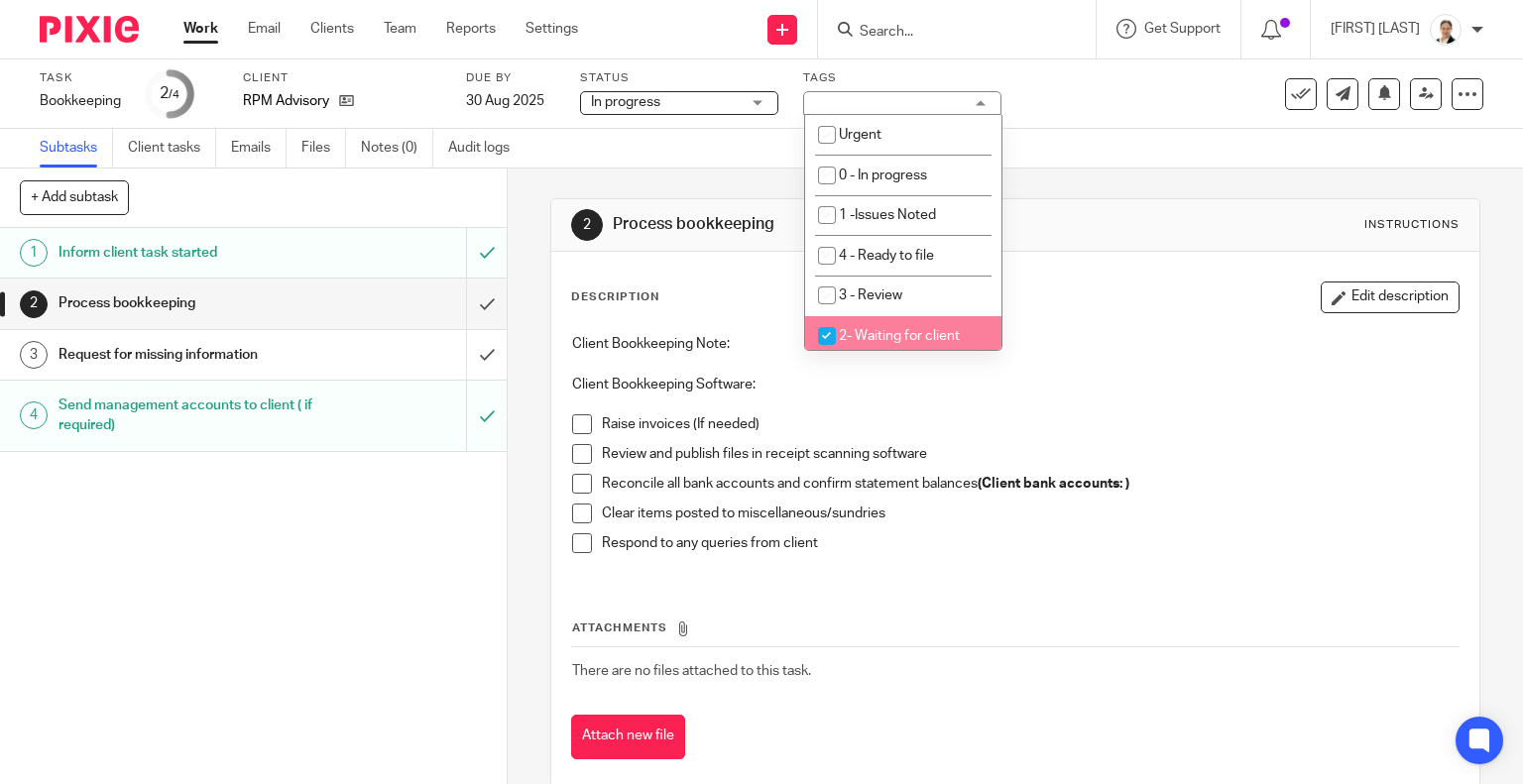 checkbox on "true" 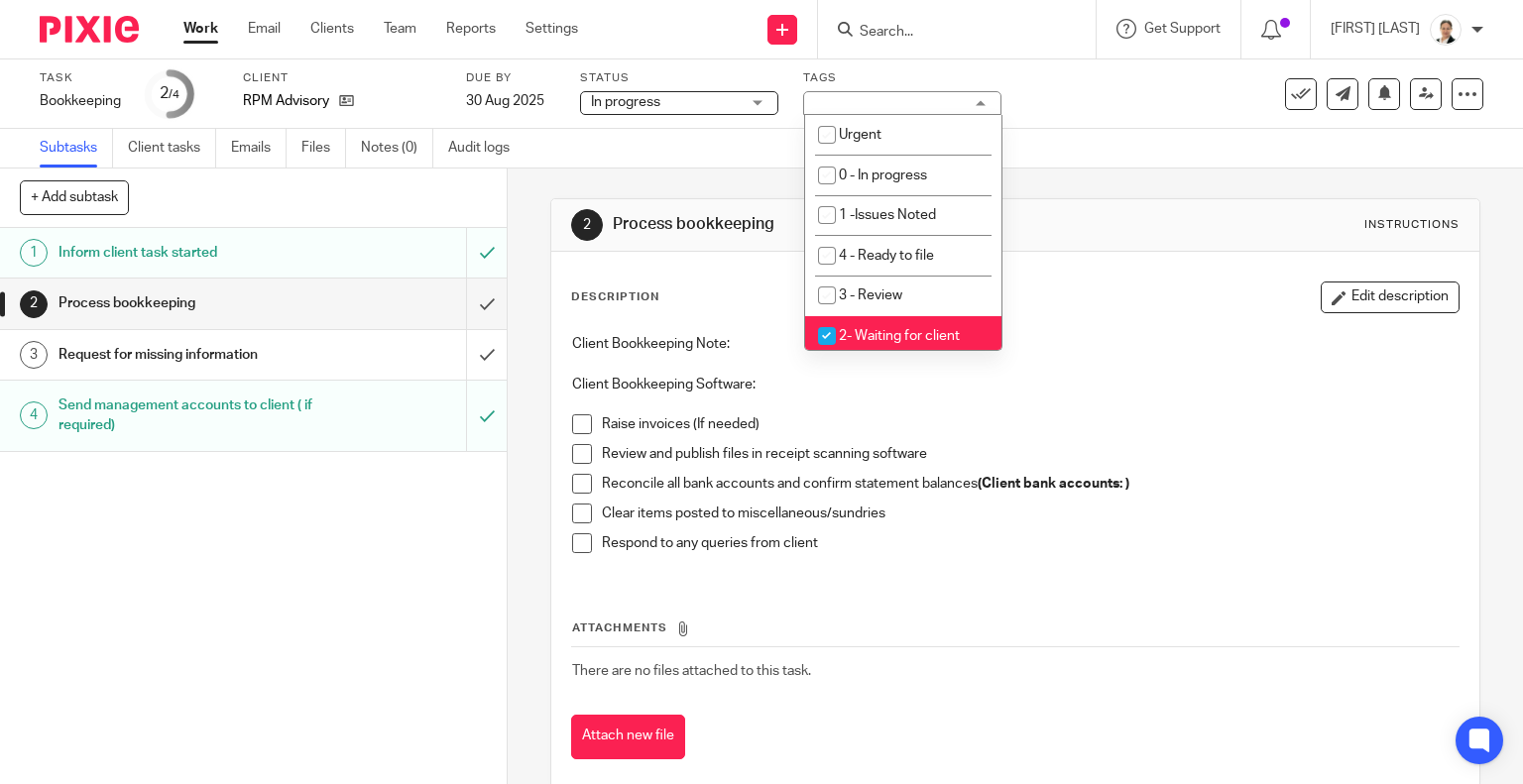 click on "Client Bookkeeping Note: Client Bookkeeping Software:   Raise invoices (If needed)   Review and publish files in receipt scanning software   Reconcile all bank accounts and confirm statement balances  (Client bank accounts: )   Clear items posted to miscellaneous/sundries   Respond to any queries from client" at bounding box center [1015, 451] 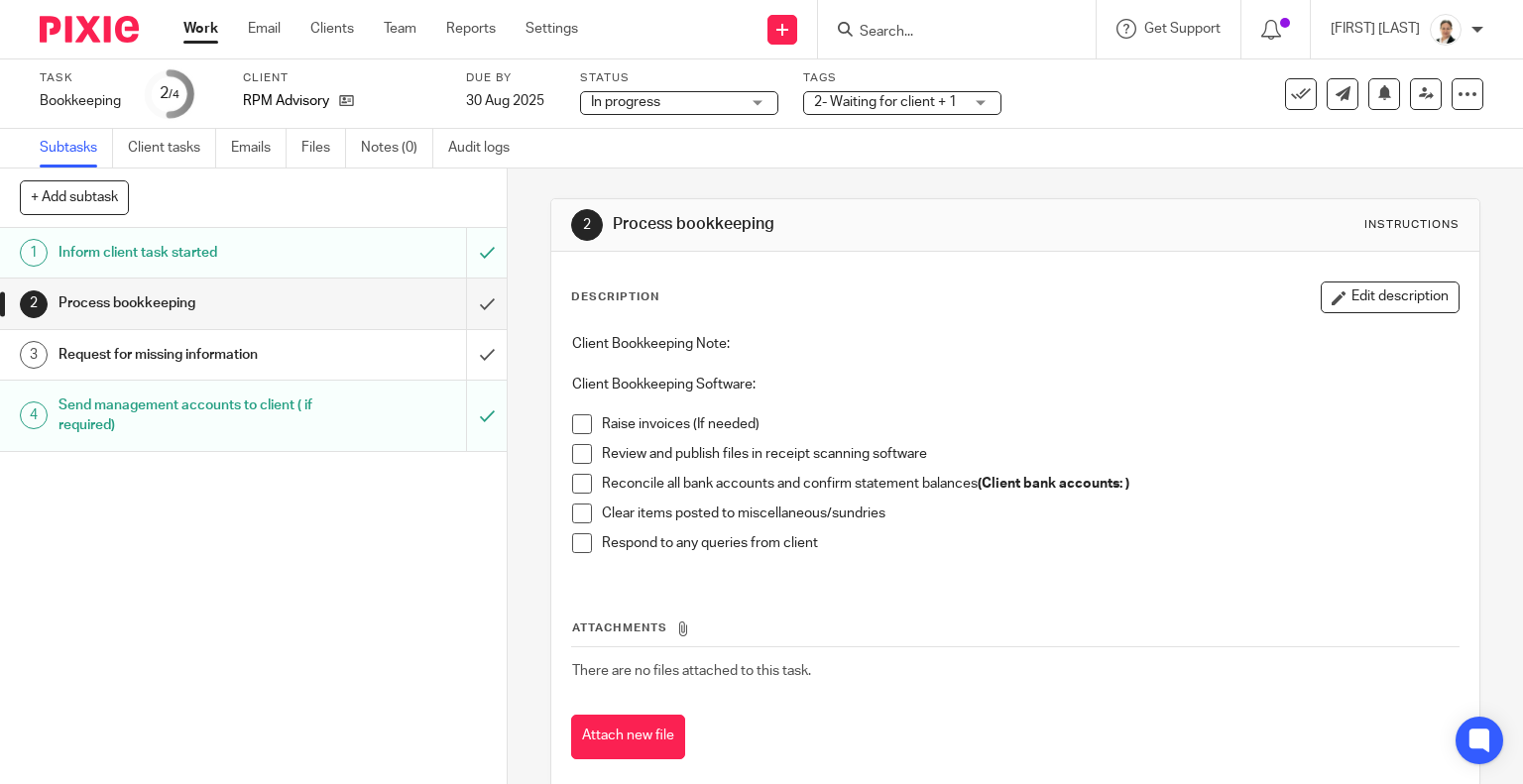 click on "Work" at bounding box center [200, 29] 